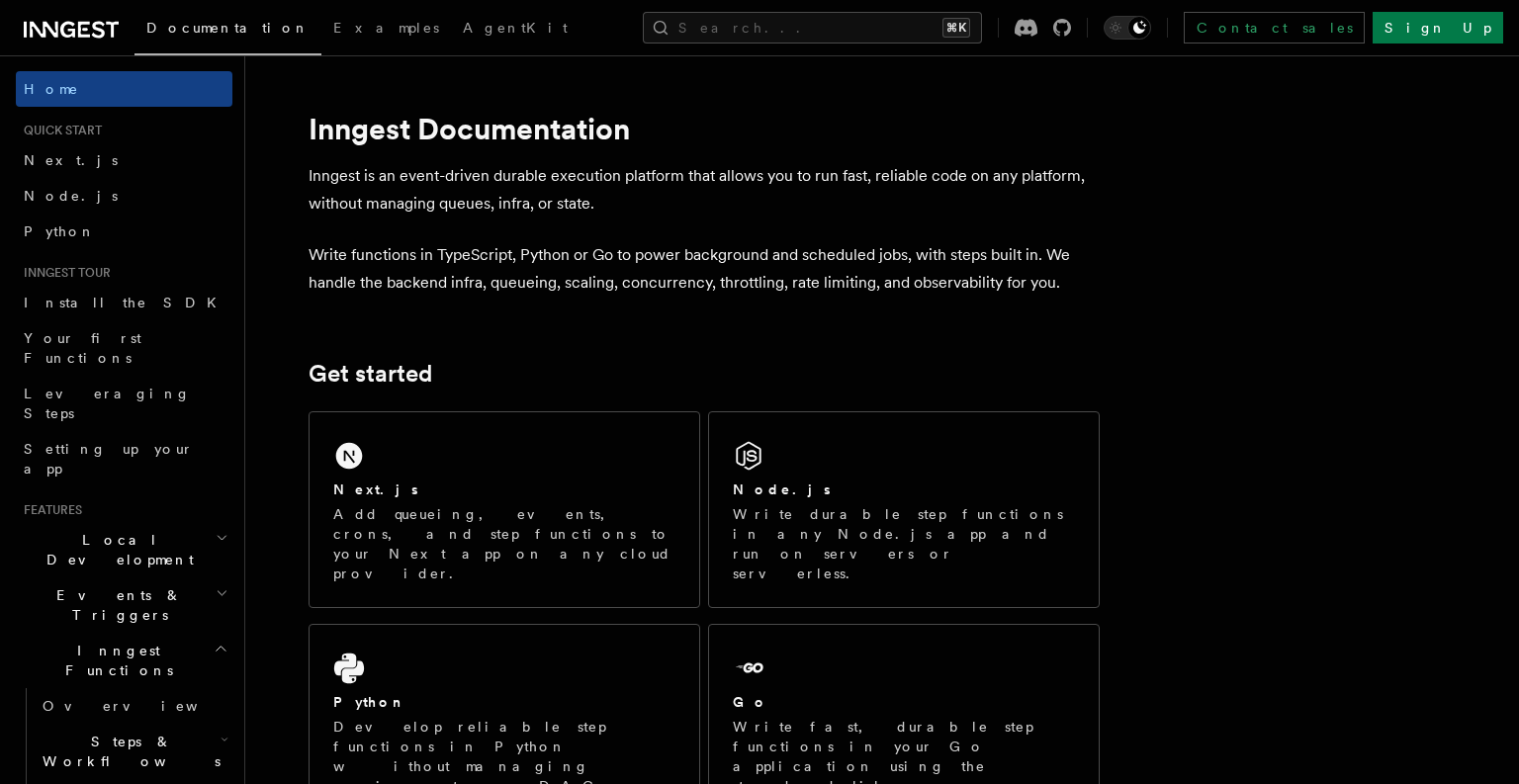 scroll, scrollTop: 0, scrollLeft: 0, axis: both 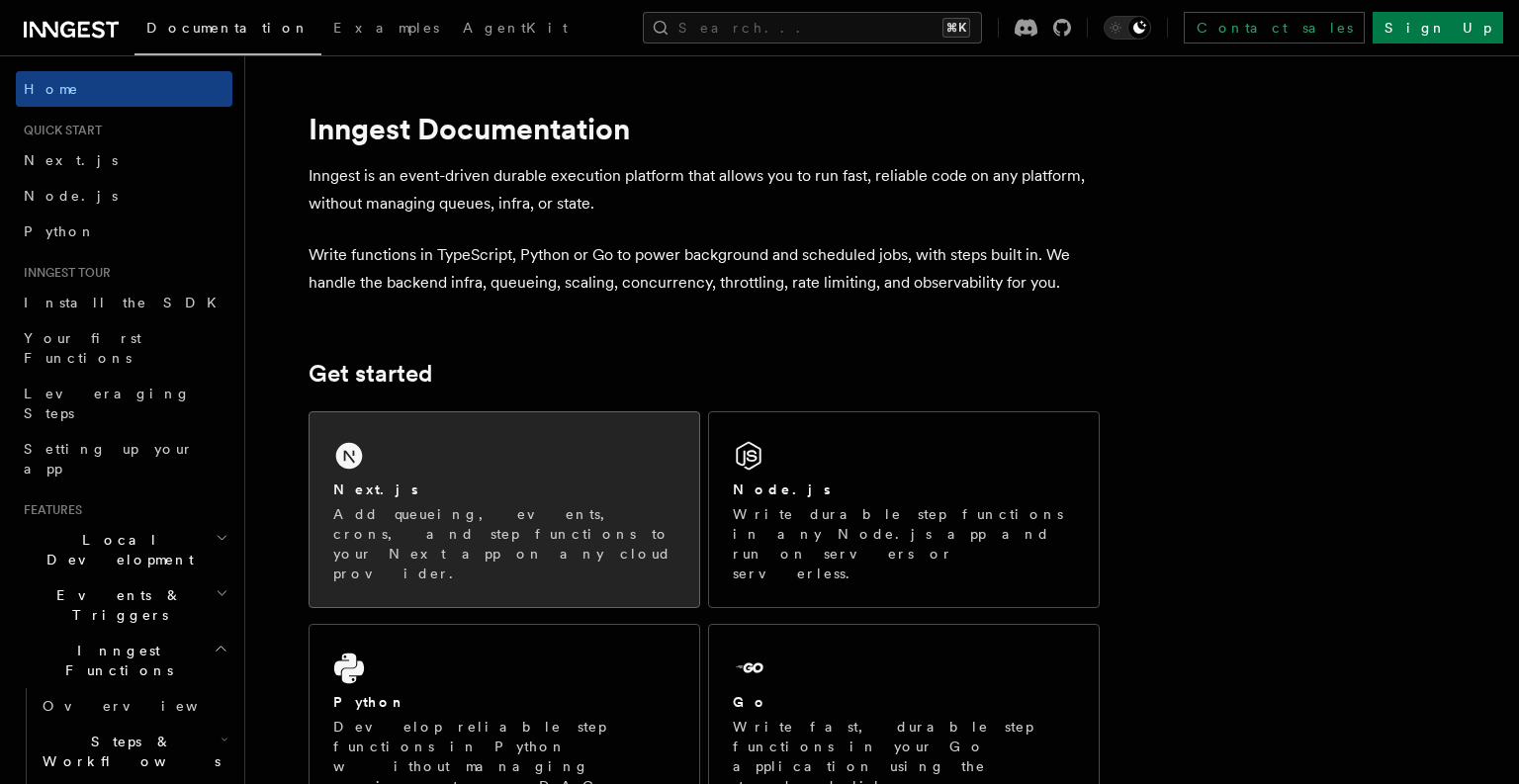 click on "Next.js Add queueing, events, crons, and step functions to your Next app on any cloud provider." at bounding box center [504, 509] 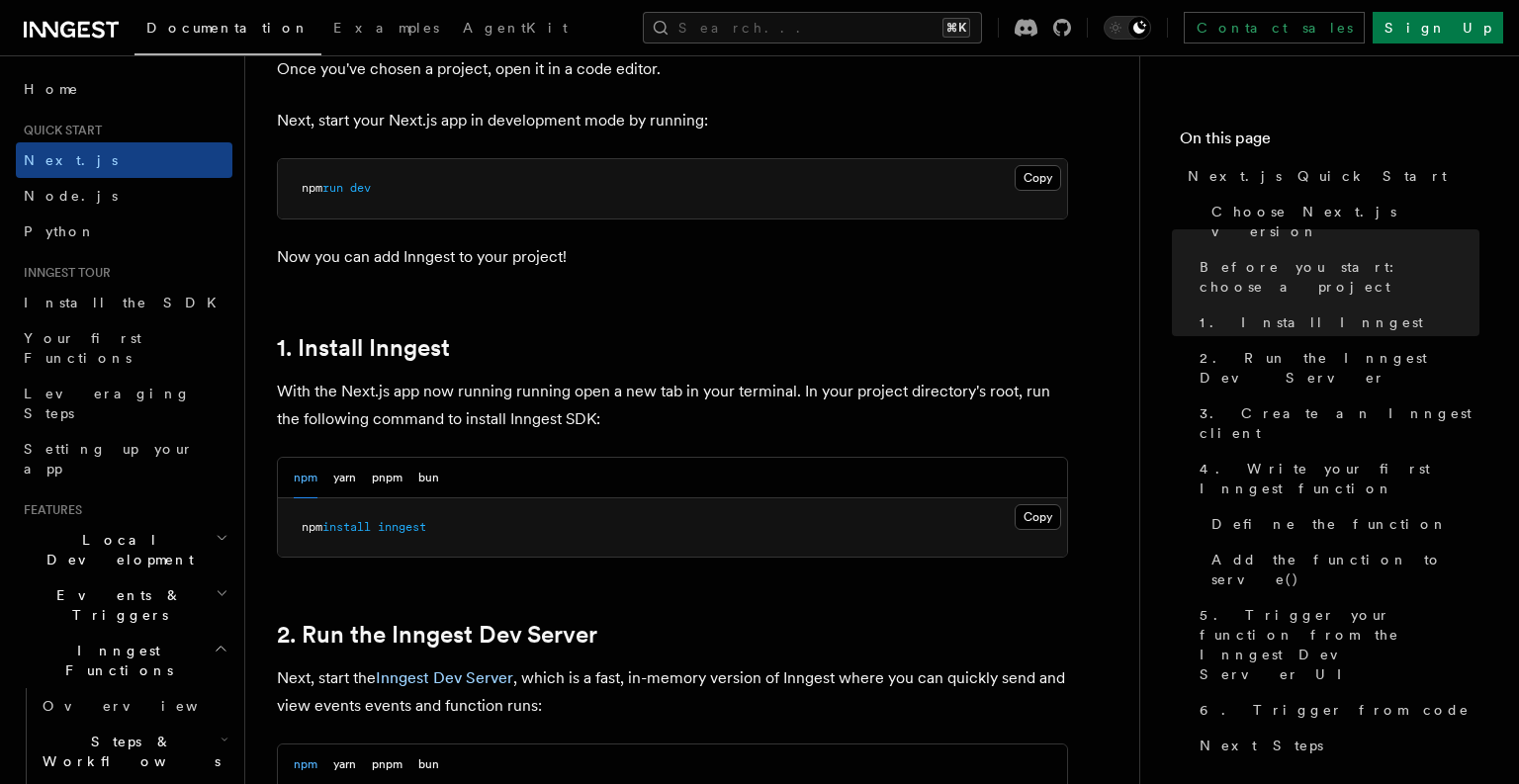 scroll, scrollTop: 850, scrollLeft: 0, axis: vertical 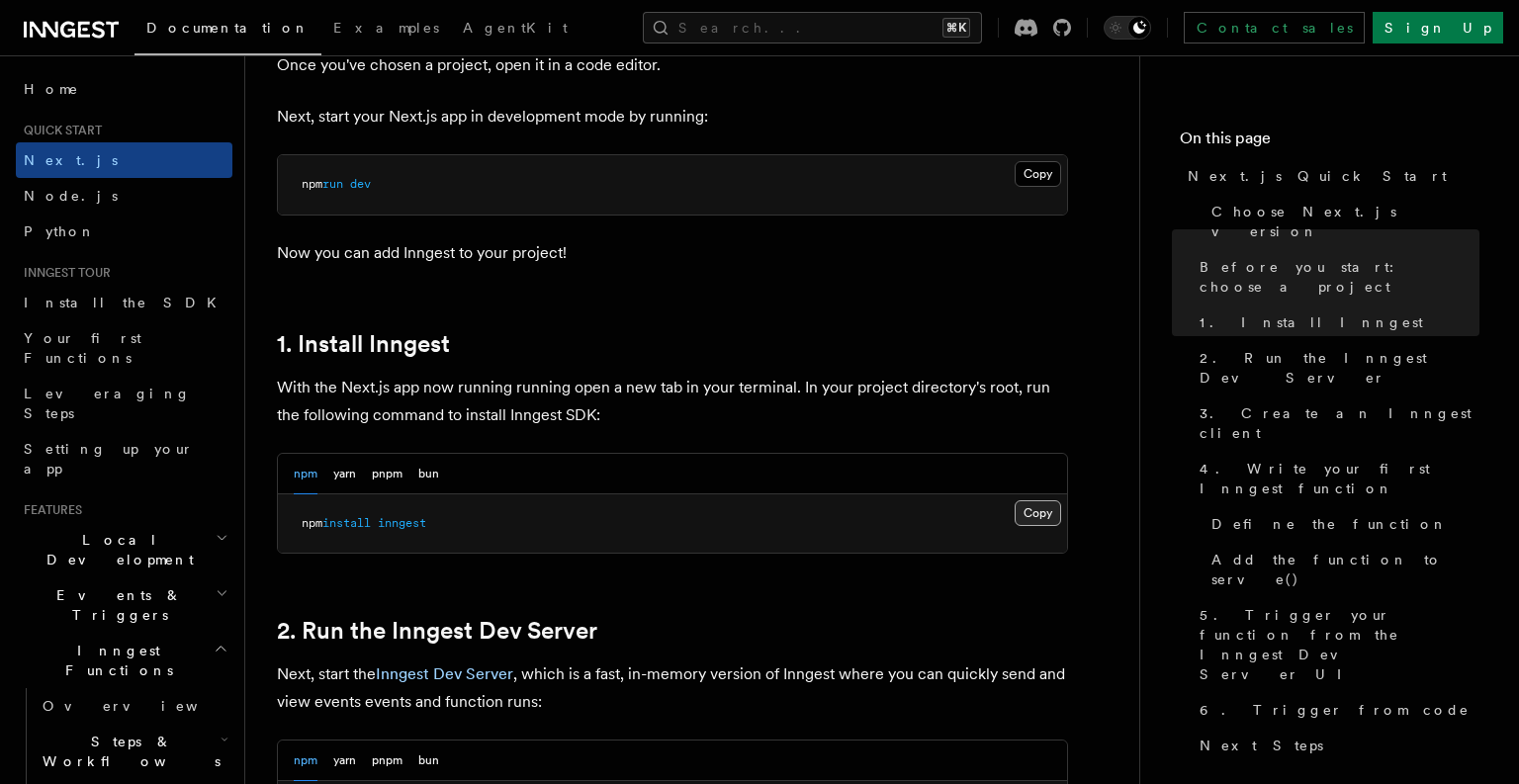 click on "npm  install   inngest" at bounding box center [672, 524] 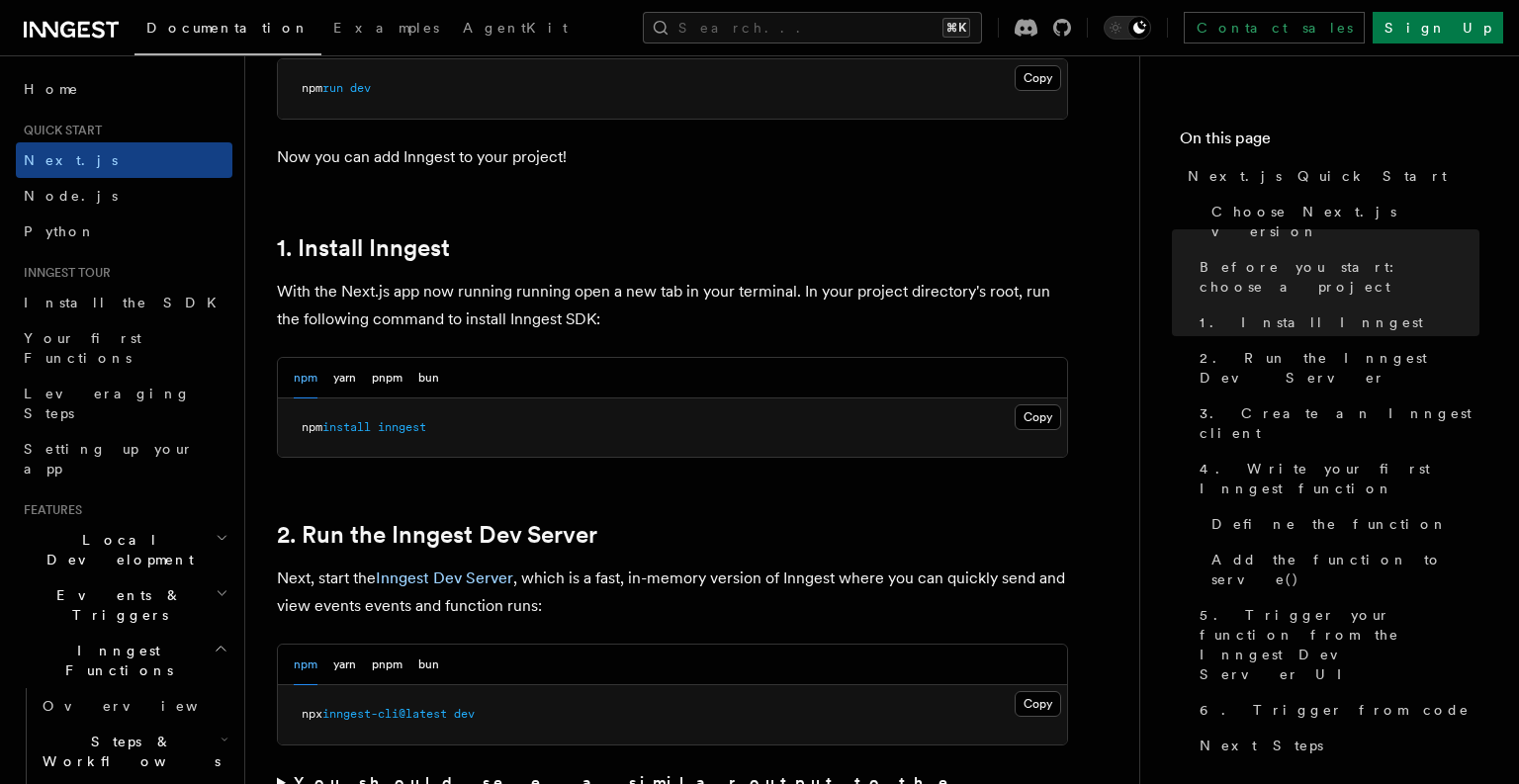 scroll, scrollTop: 985, scrollLeft: 0, axis: vertical 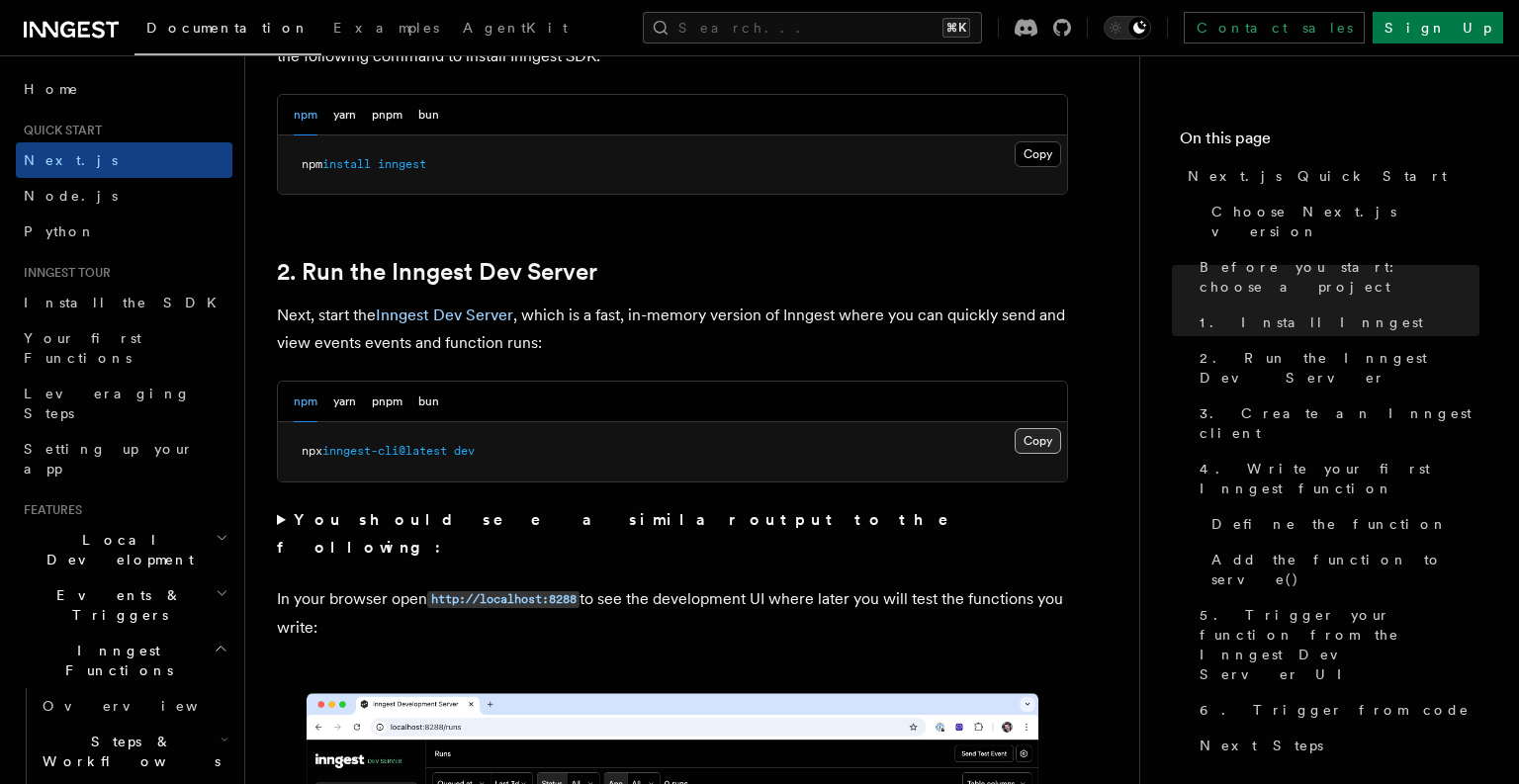click on "Copy Copied" at bounding box center (1037, 441) 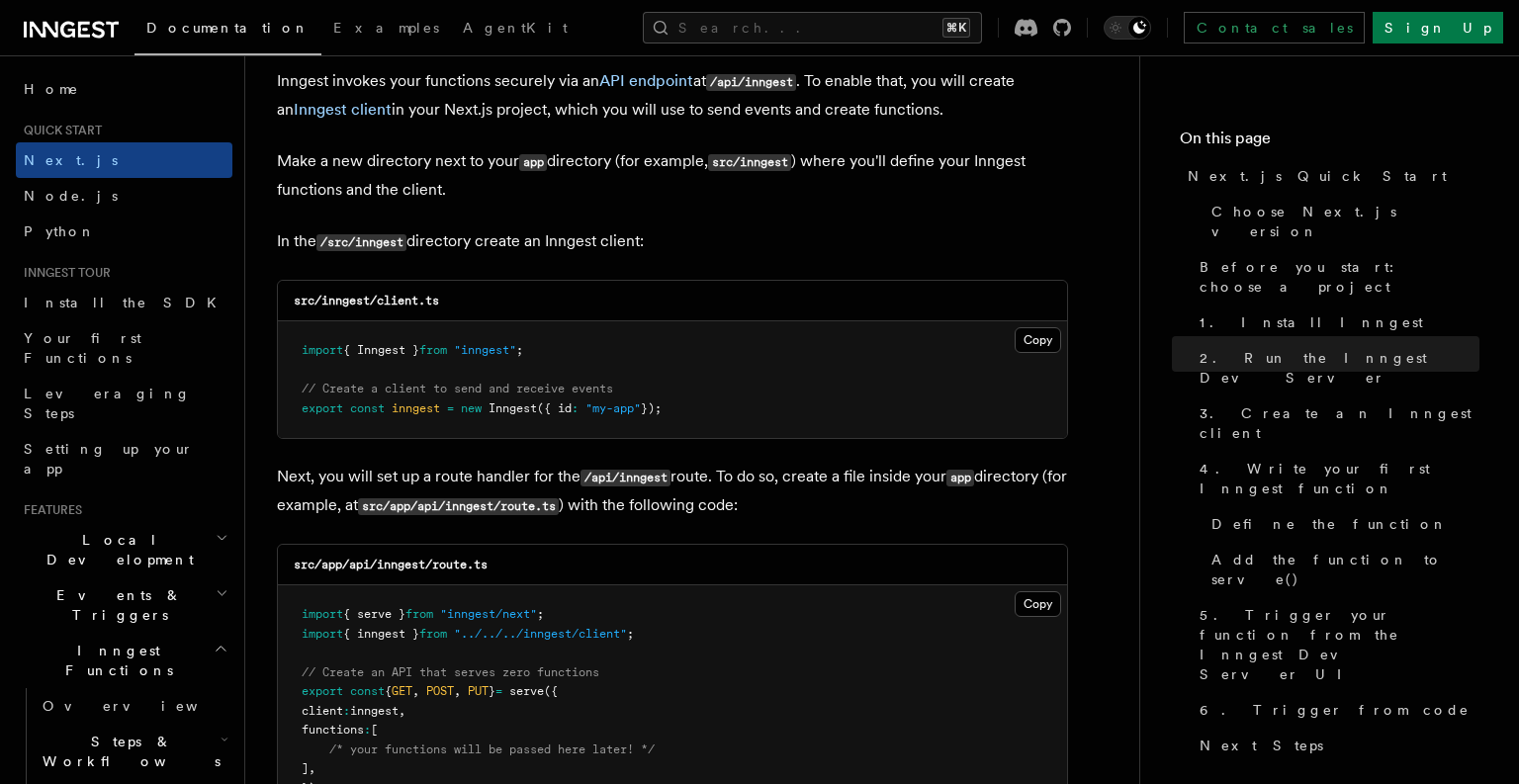 scroll, scrollTop: 2419, scrollLeft: 0, axis: vertical 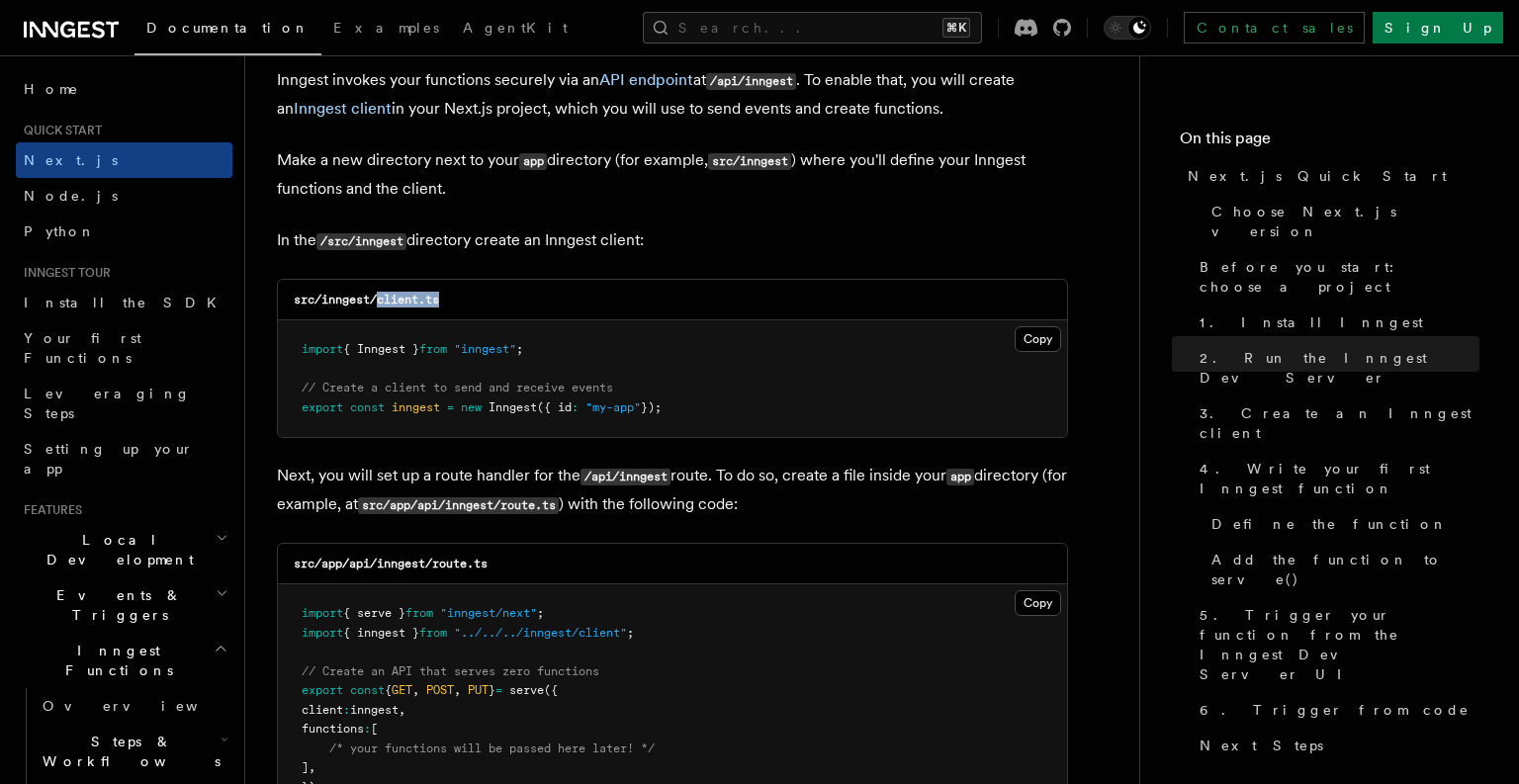 drag, startPoint x: 453, startPoint y: 274, endPoint x: 388, endPoint y: 274, distance: 65 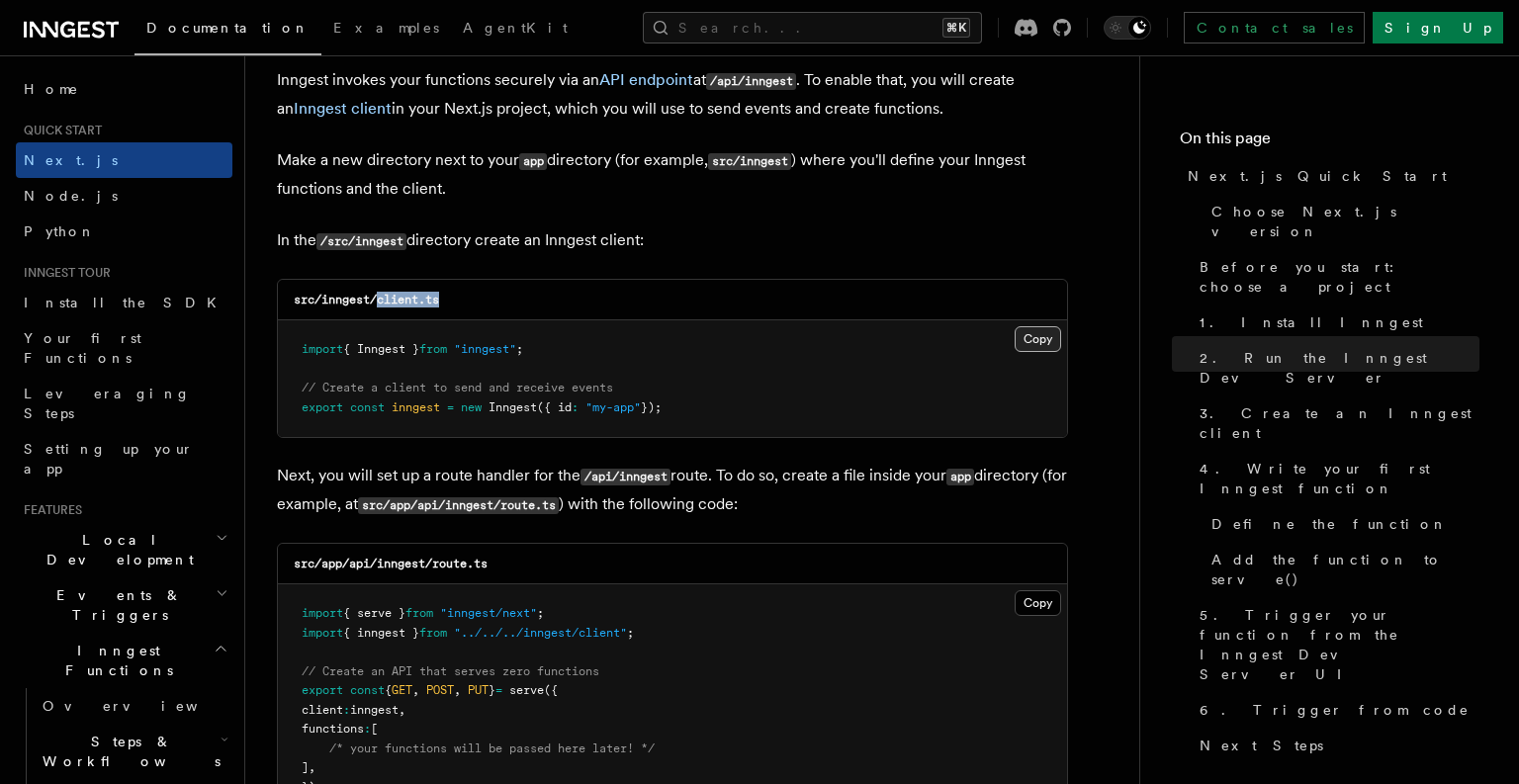 click on "Copy Copied" at bounding box center [1037, 339] 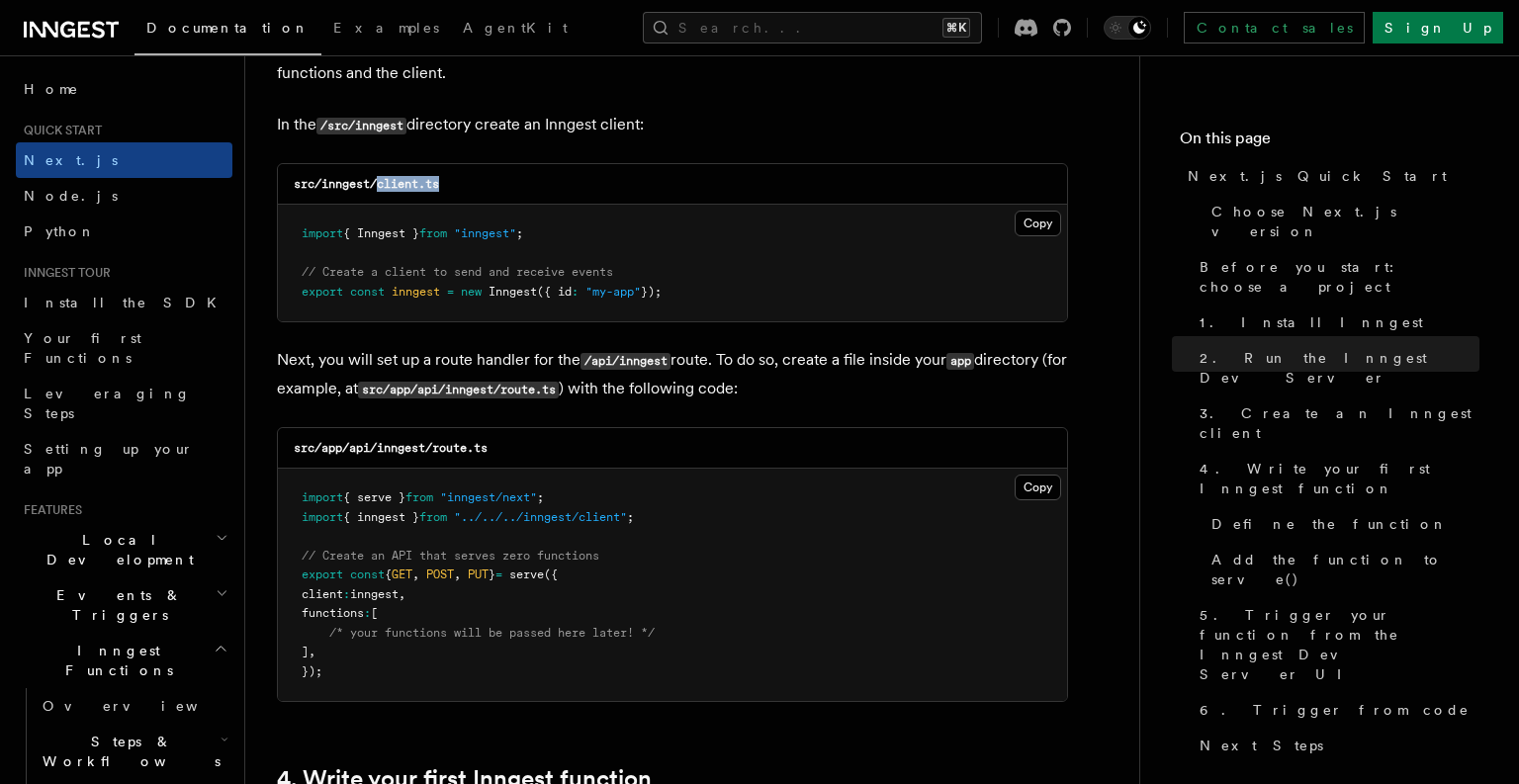 scroll, scrollTop: 2544, scrollLeft: 0, axis: vertical 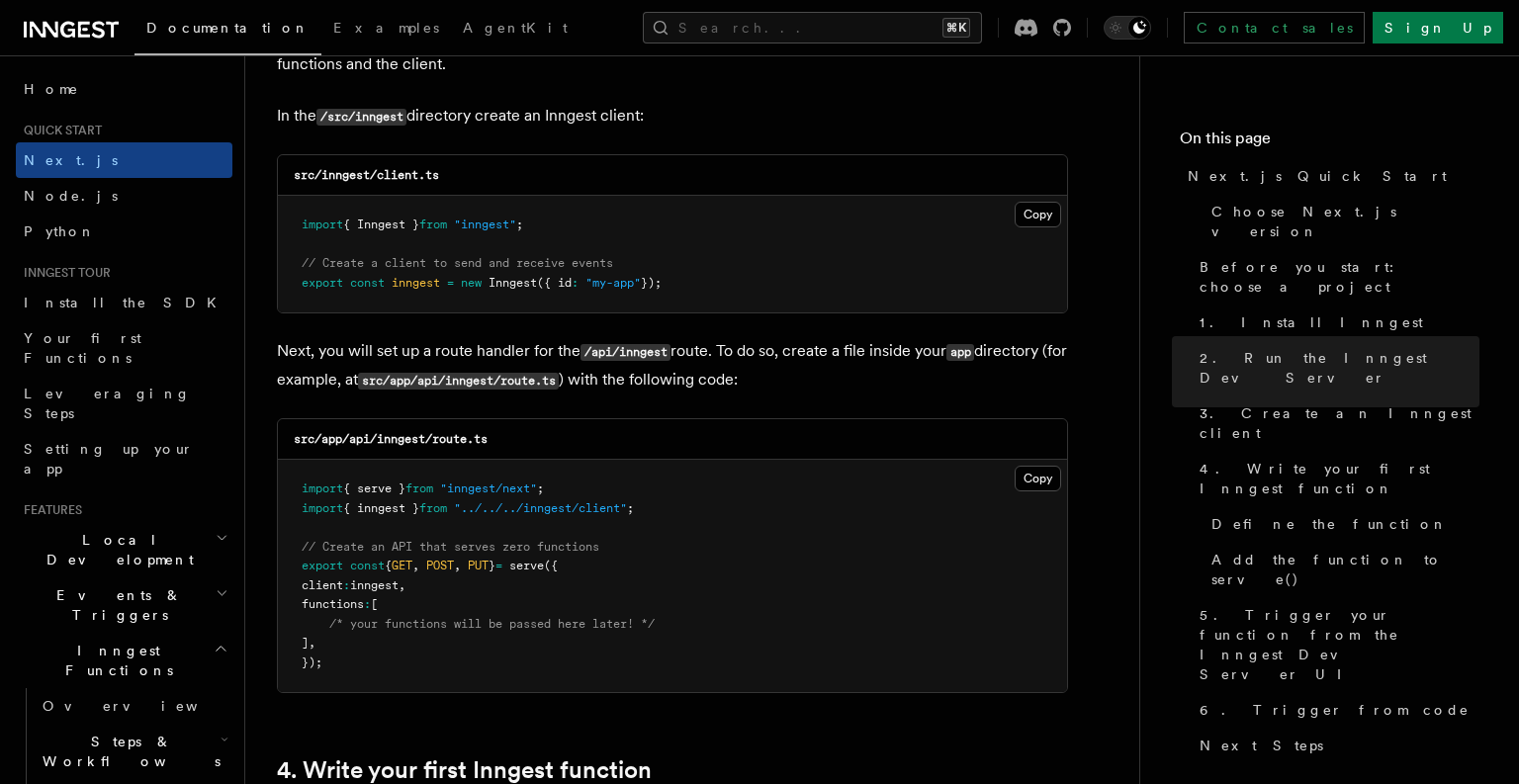 click on "import  { Inngest }  from   "inngest" ;
// Create a client to send and receive events
export   const   inngest   =   new   Inngest ({ id :   "my-app"  });" at bounding box center (672, 254) 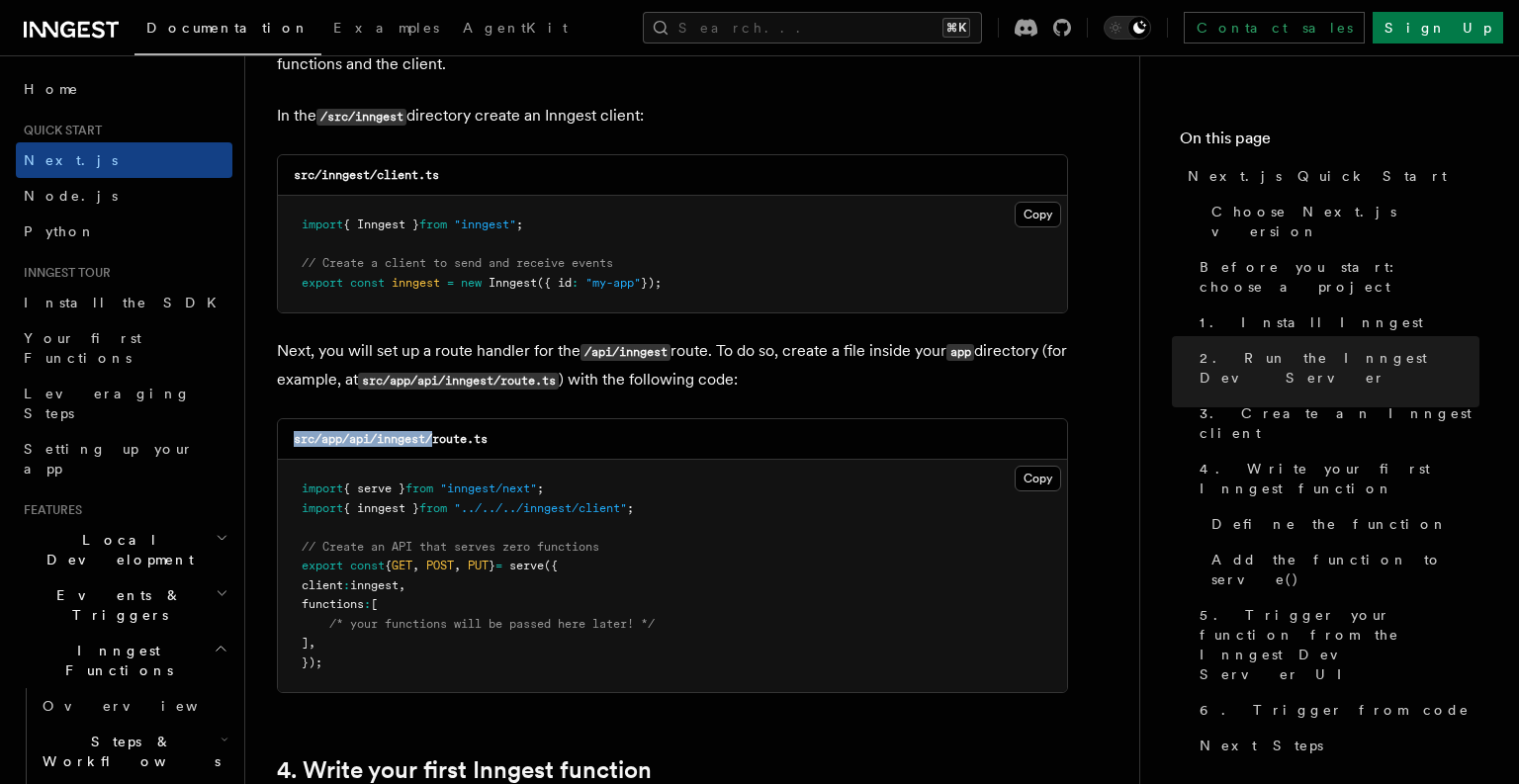 drag, startPoint x: 435, startPoint y: 411, endPoint x: 519, endPoint y: 400, distance: 84.71718 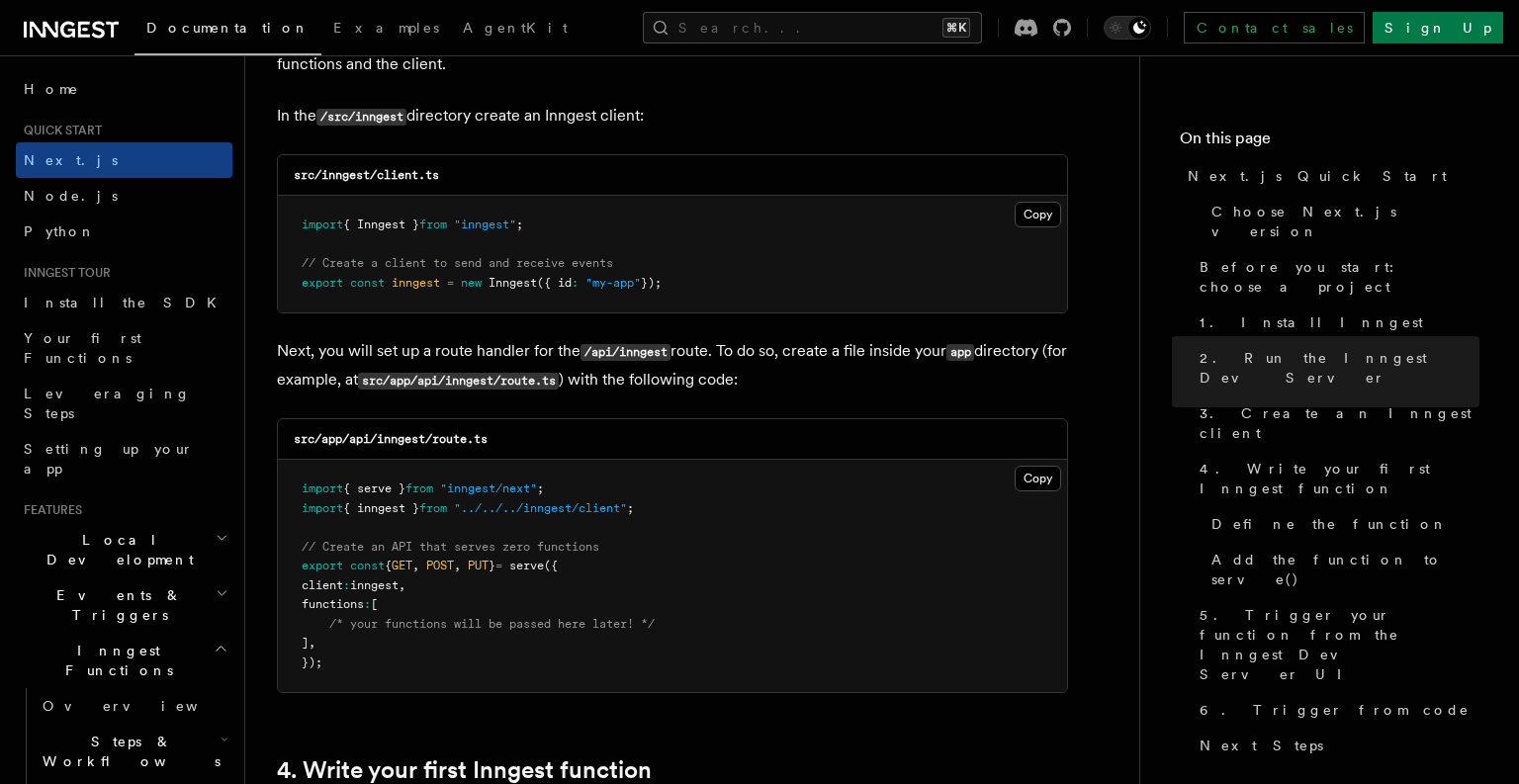 click on "src/app/api/inngest/route.ts" at bounding box center (672, 439) 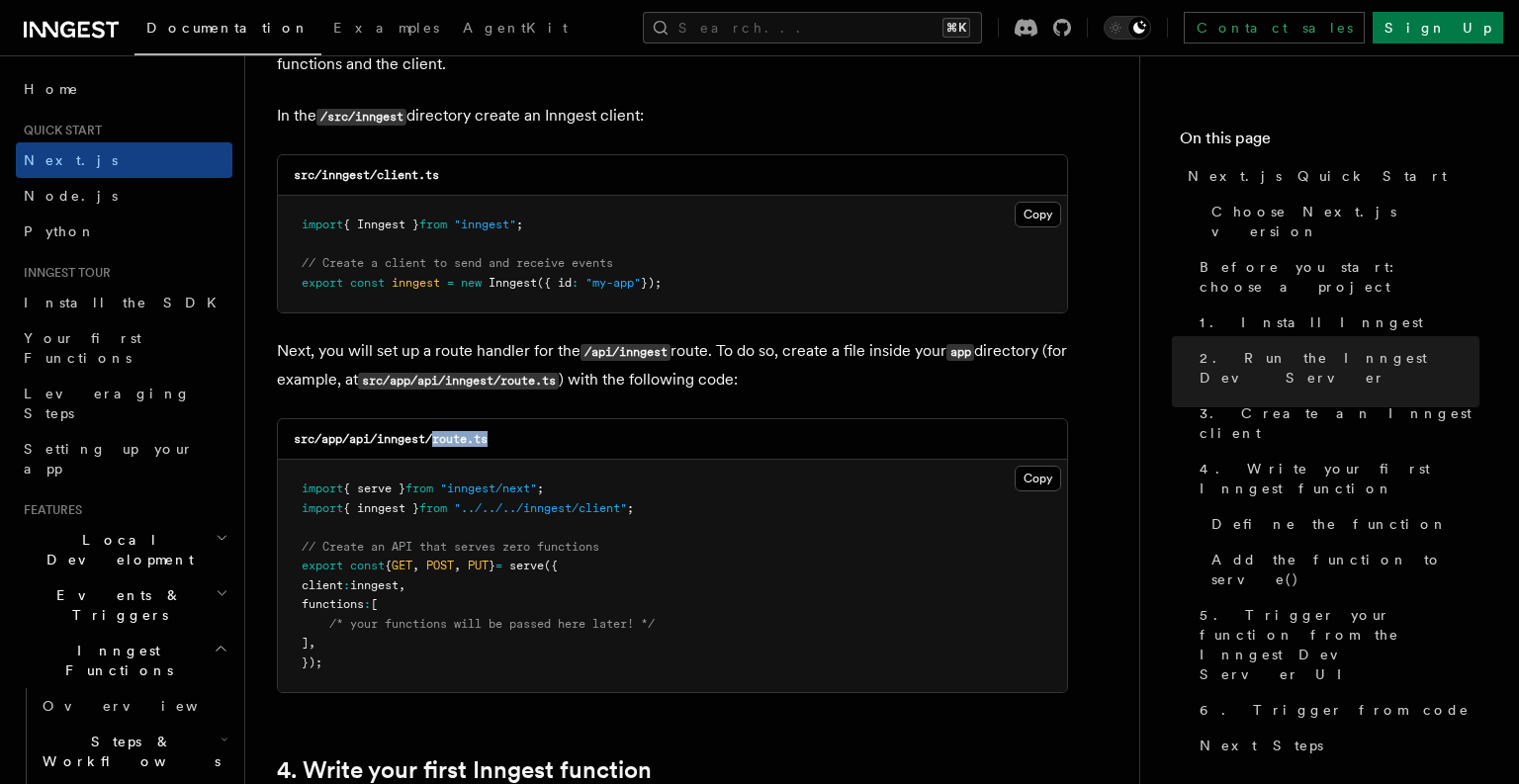 click on "src/app/api/inngest/route.ts" at bounding box center [672, 439] 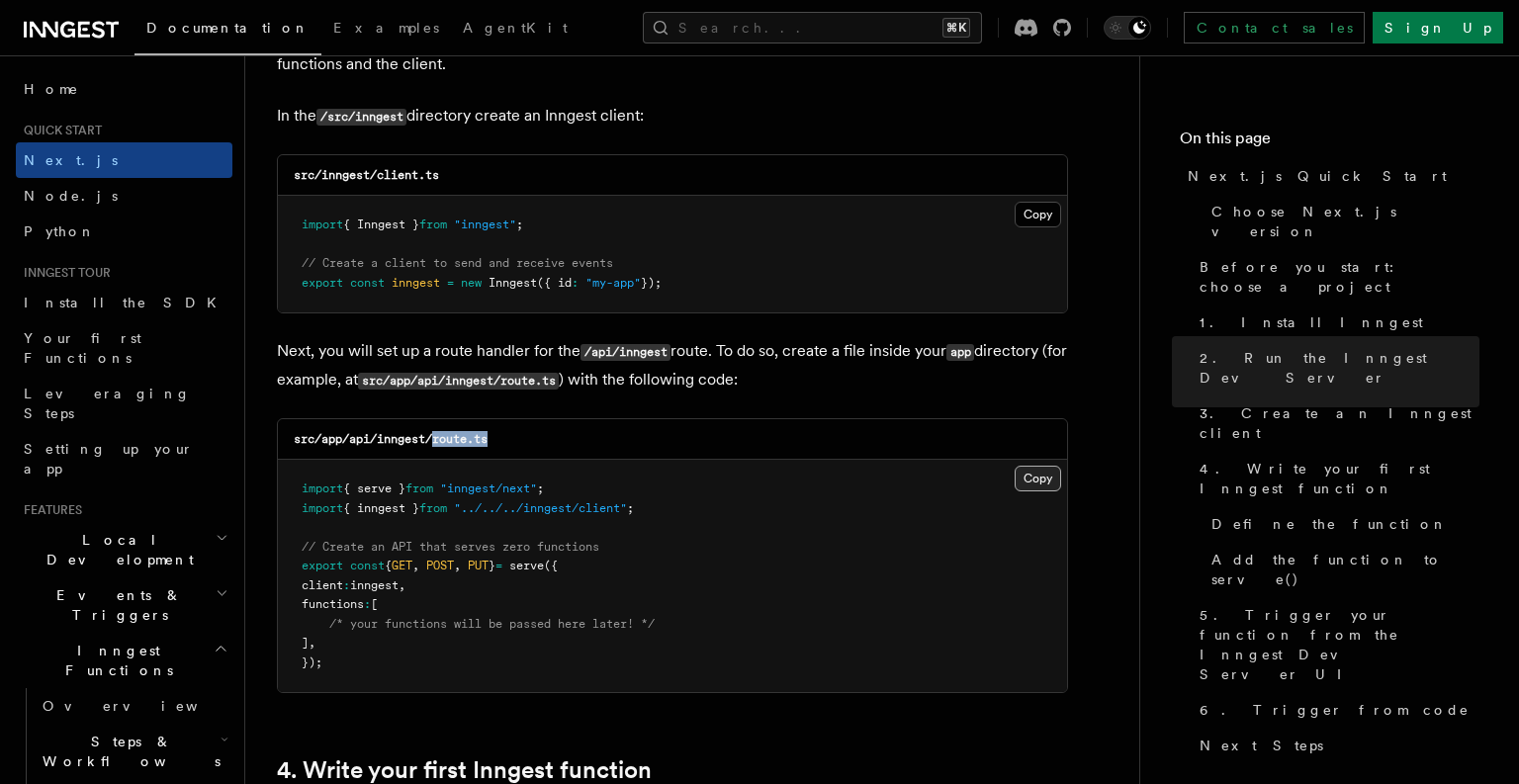 click on "Copy Copied" at bounding box center [1037, 479] 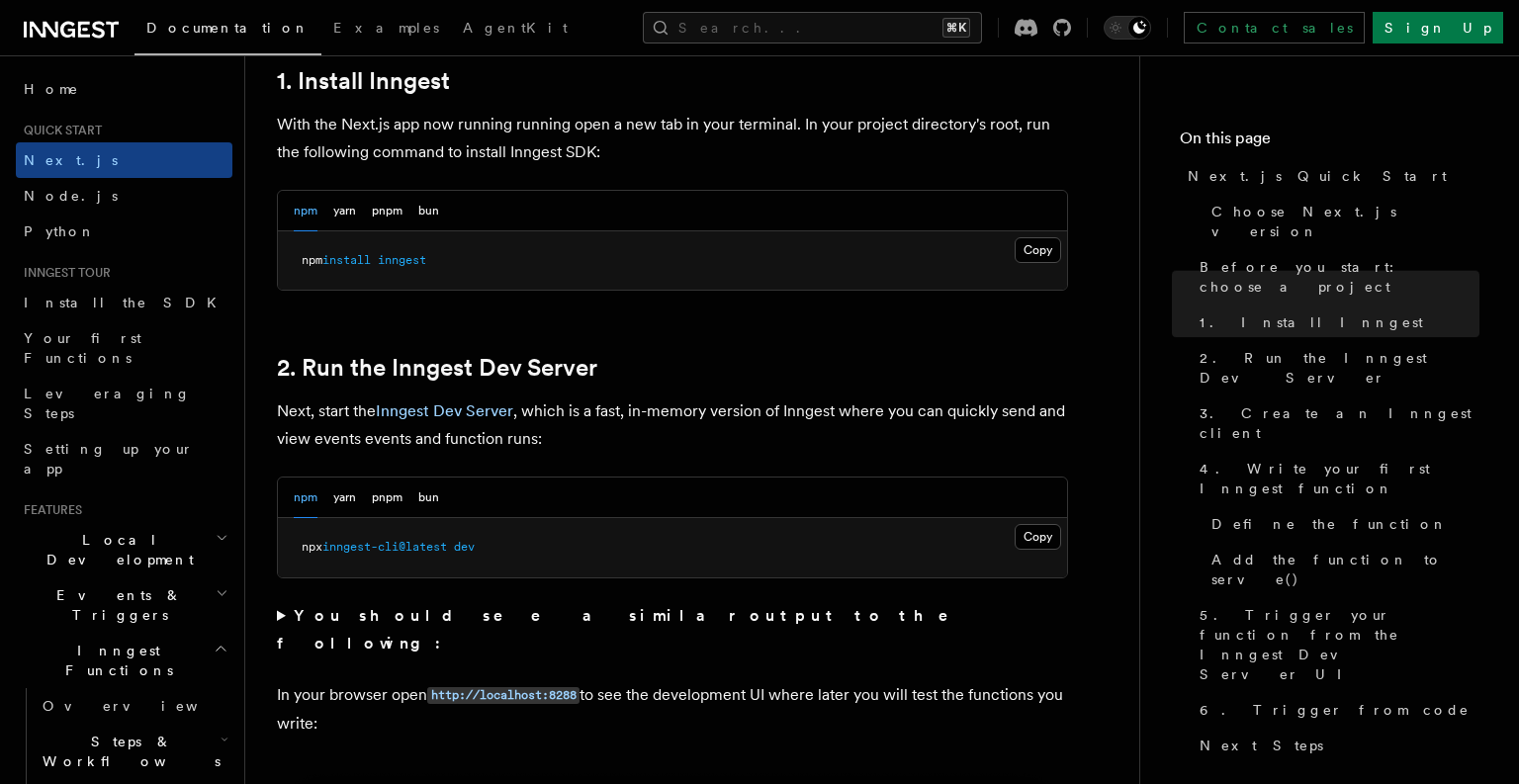 scroll, scrollTop: 1111, scrollLeft: 0, axis: vertical 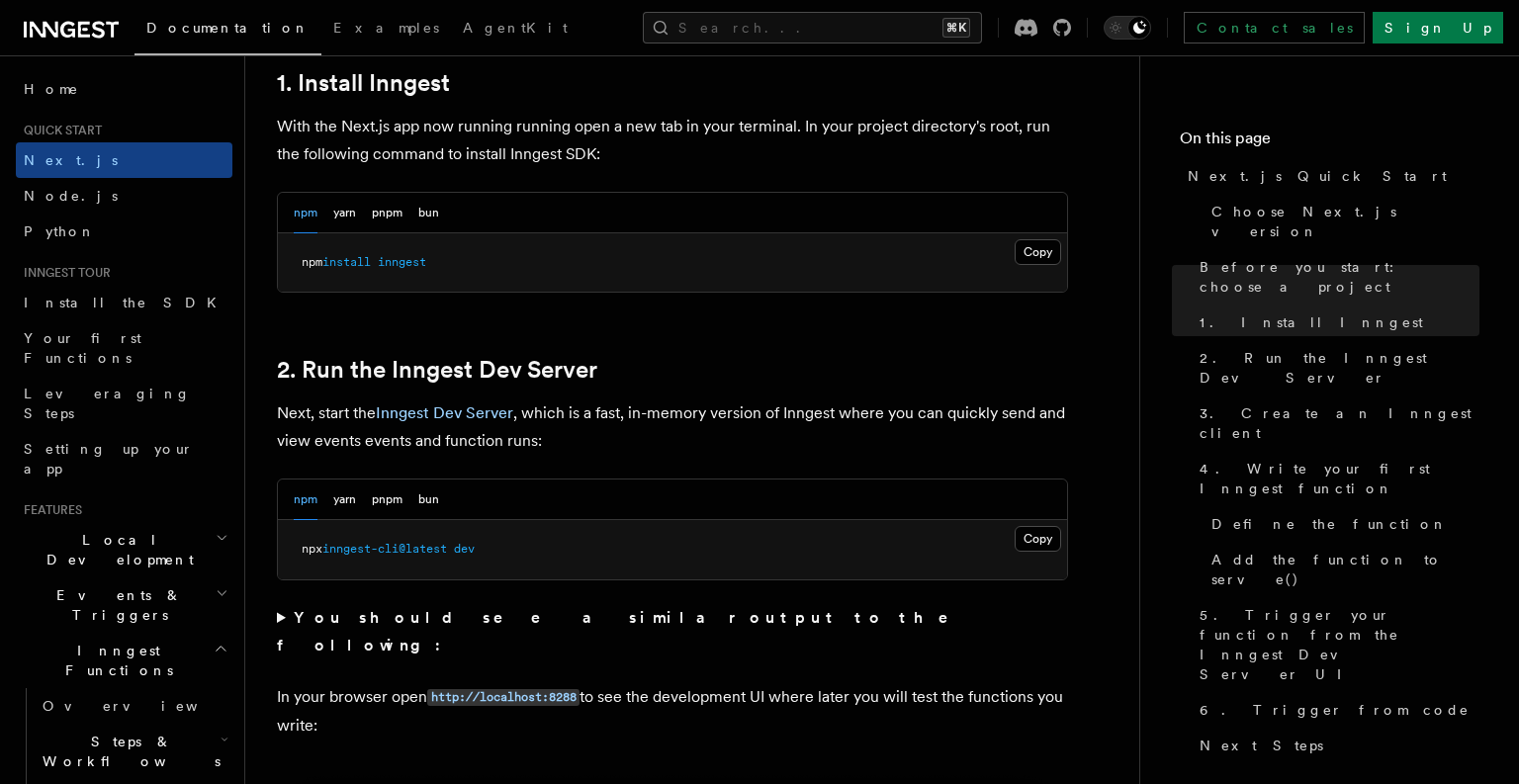 drag, startPoint x: 1043, startPoint y: 535, endPoint x: 1004, endPoint y: 541, distance: 39.4588 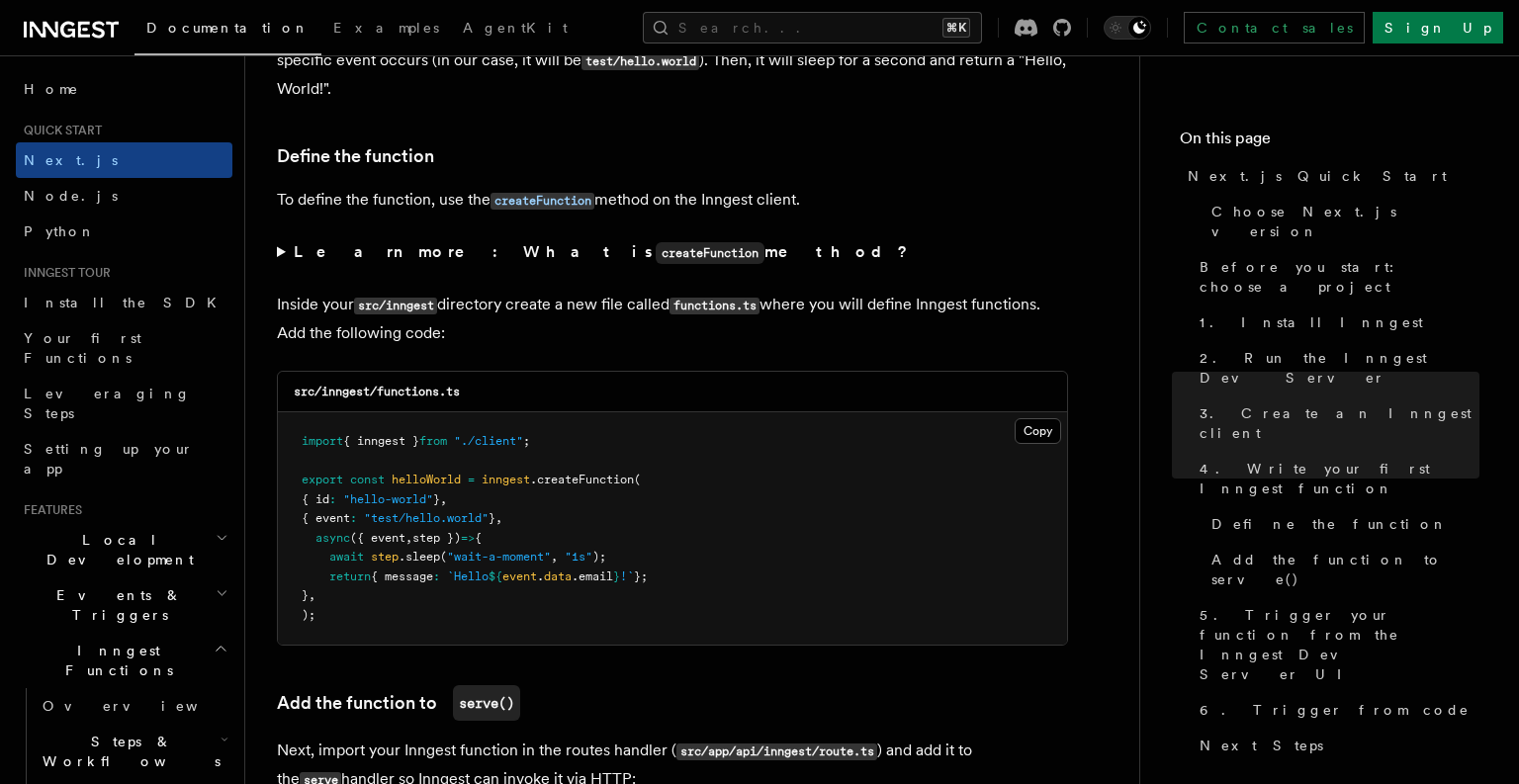 scroll, scrollTop: 3328, scrollLeft: 0, axis: vertical 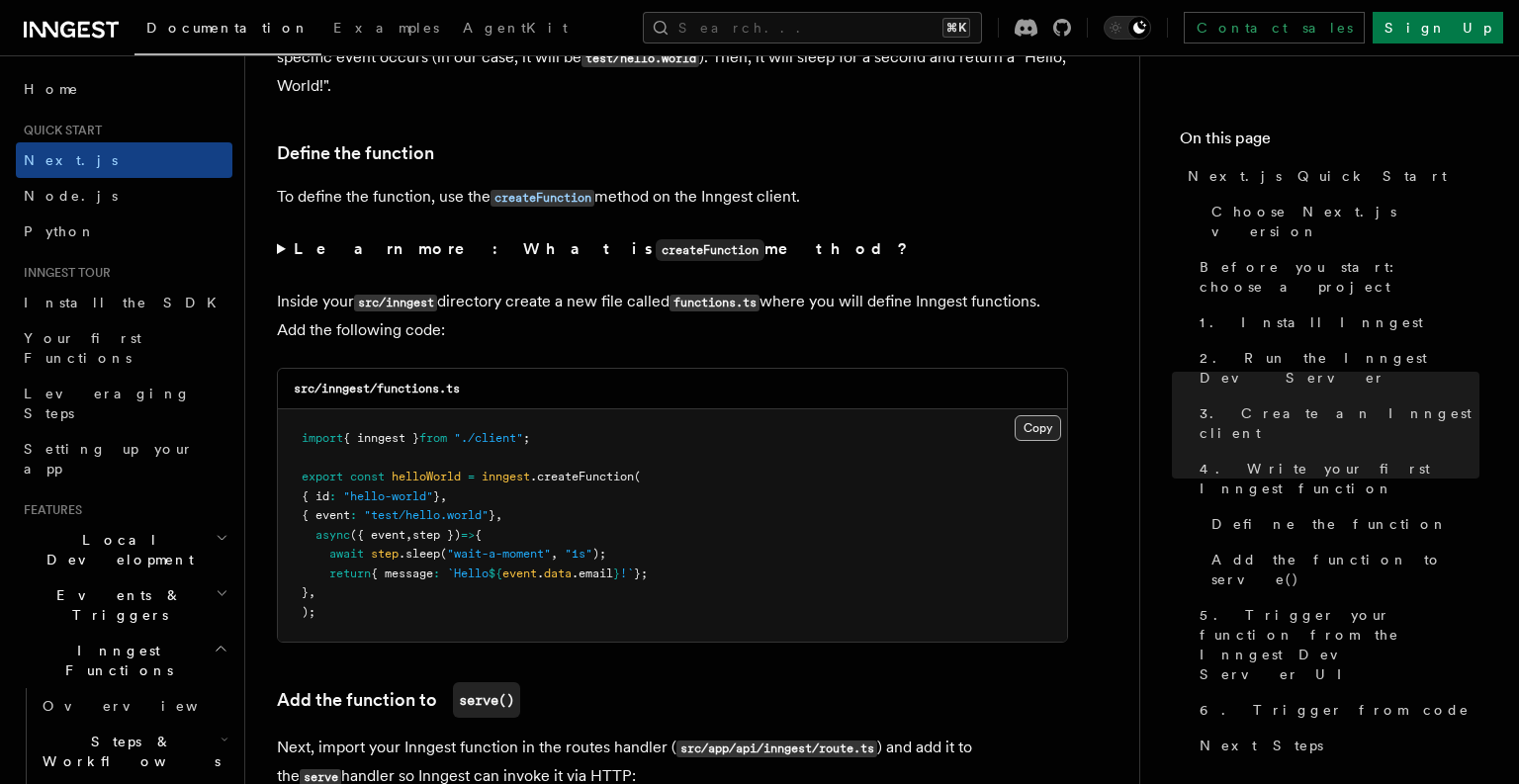 click on "Copy Copied" at bounding box center [1037, 428] 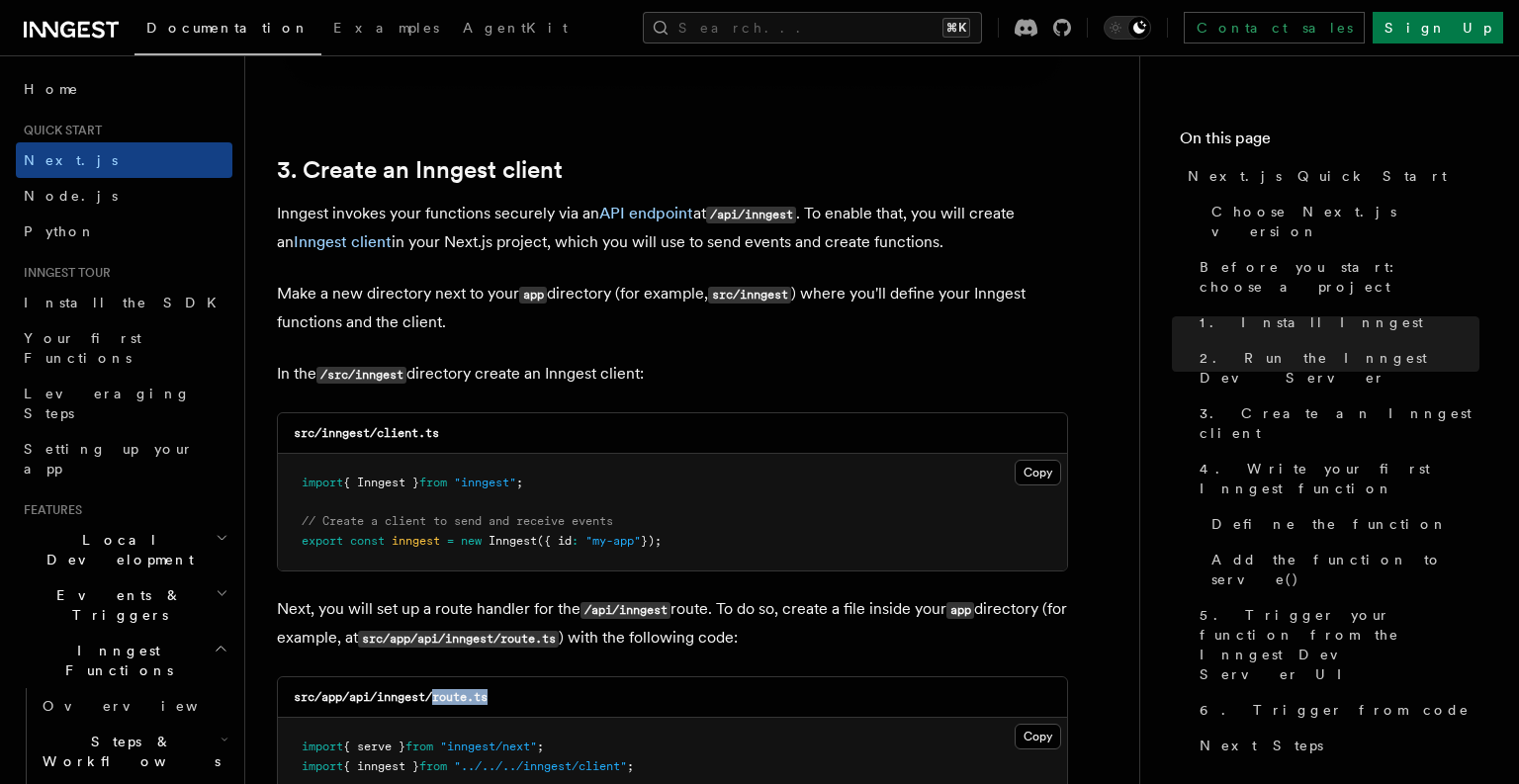 scroll, scrollTop: 2284, scrollLeft: 0, axis: vertical 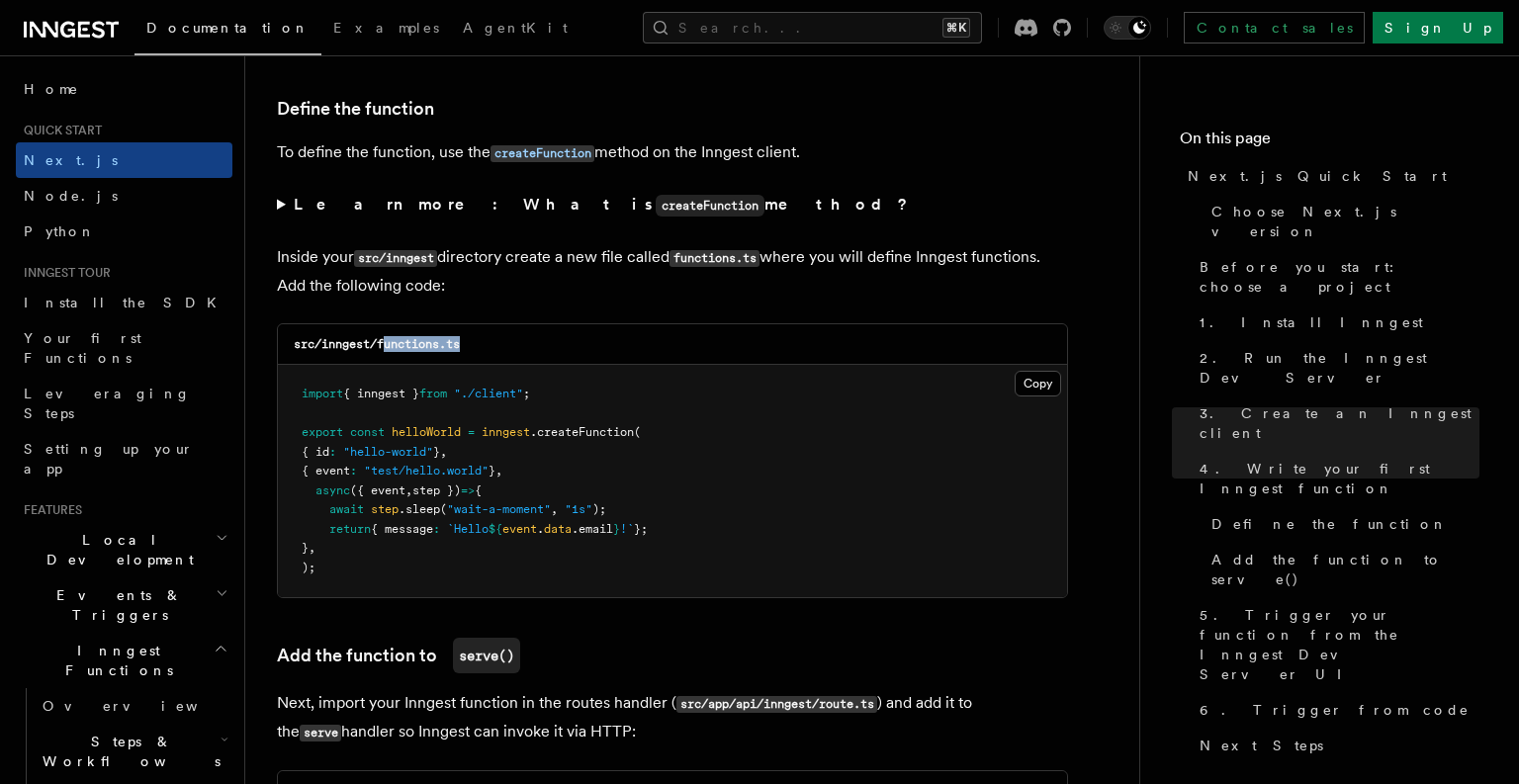 drag, startPoint x: 383, startPoint y: 320, endPoint x: 483, endPoint y: 335, distance: 101.11874 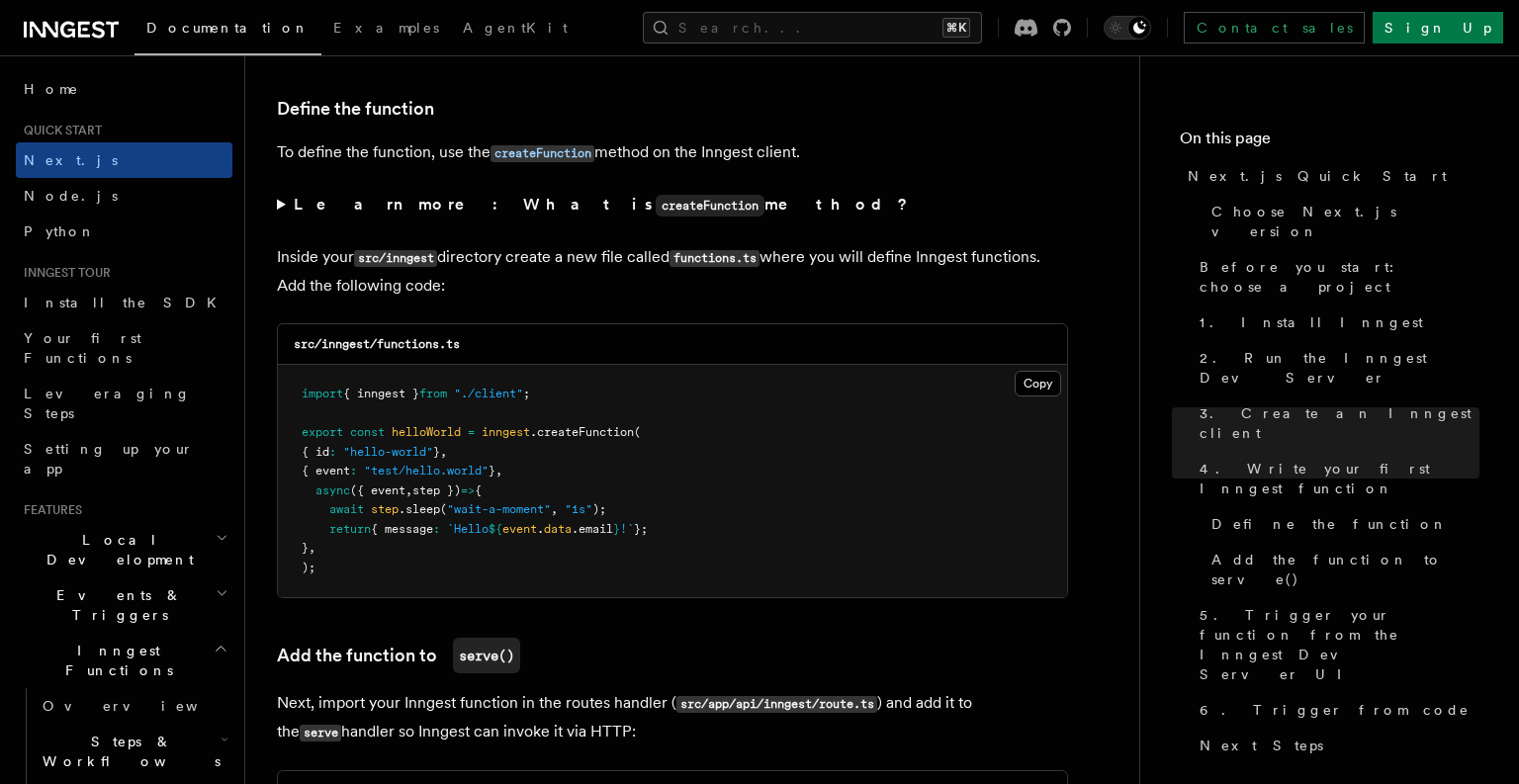 drag, startPoint x: 495, startPoint y: 330, endPoint x: 541, endPoint y: 313, distance: 49.0408 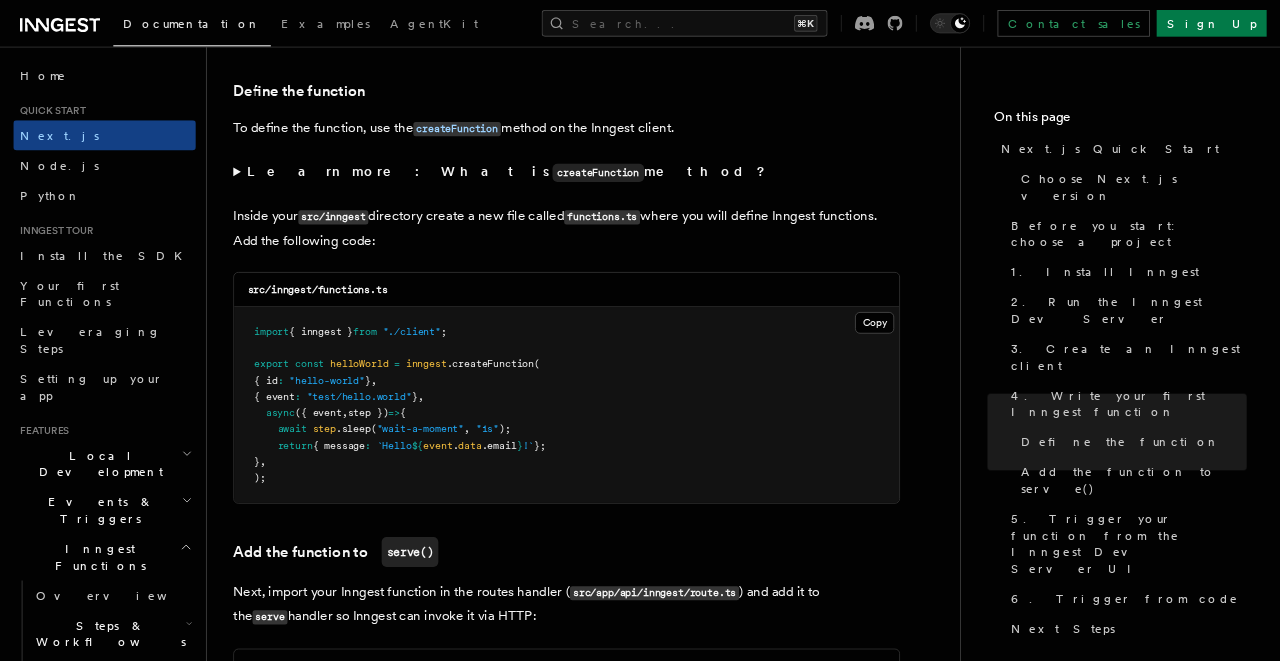 scroll, scrollTop: 3411, scrollLeft: 0, axis: vertical 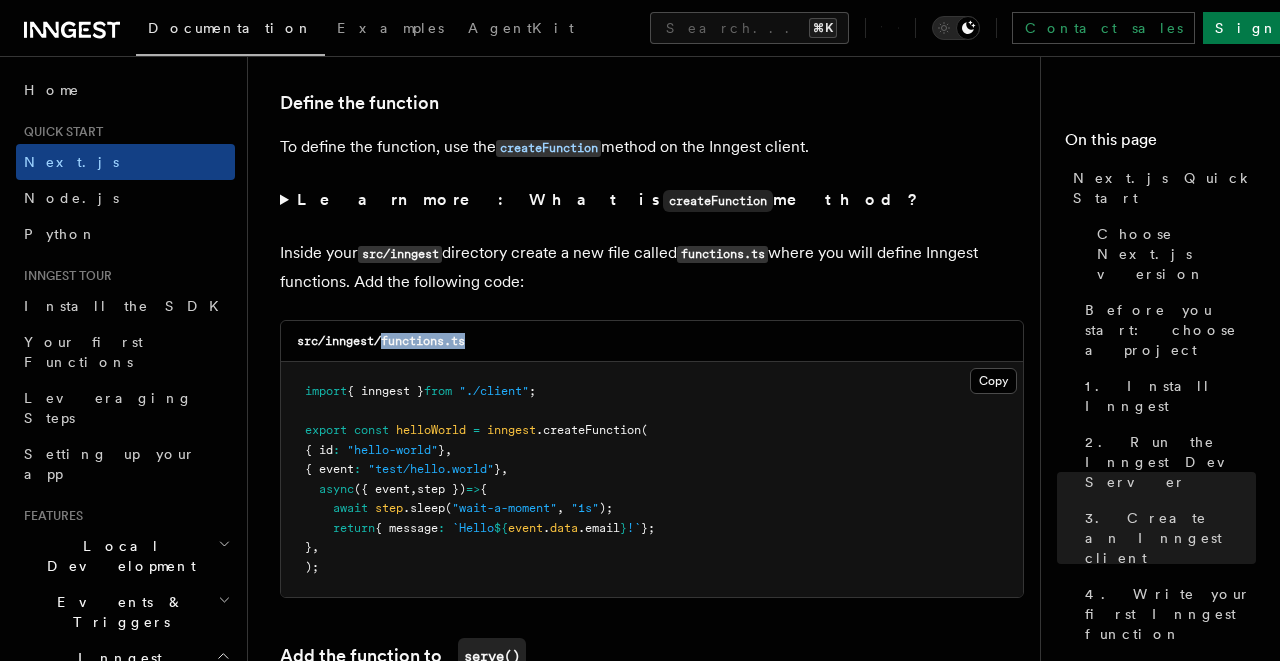 drag, startPoint x: 390, startPoint y: 293, endPoint x: 483, endPoint y: 287, distance: 93.193344 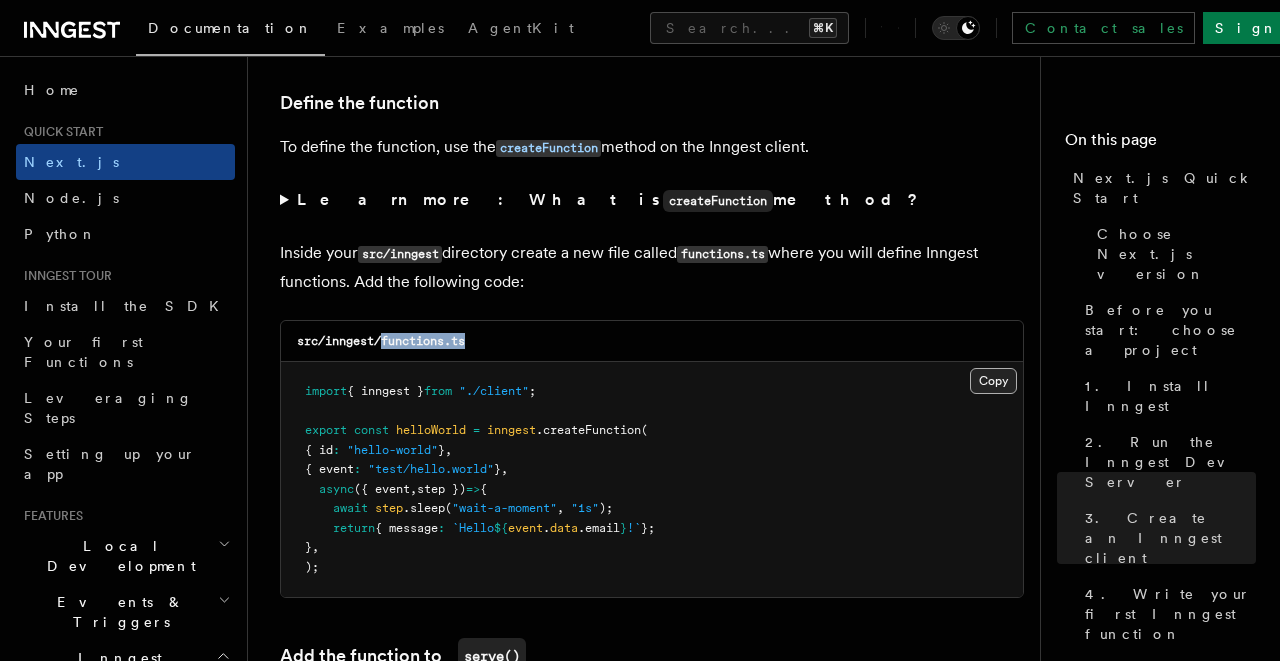 click on "Copy Copied" at bounding box center (993, 381) 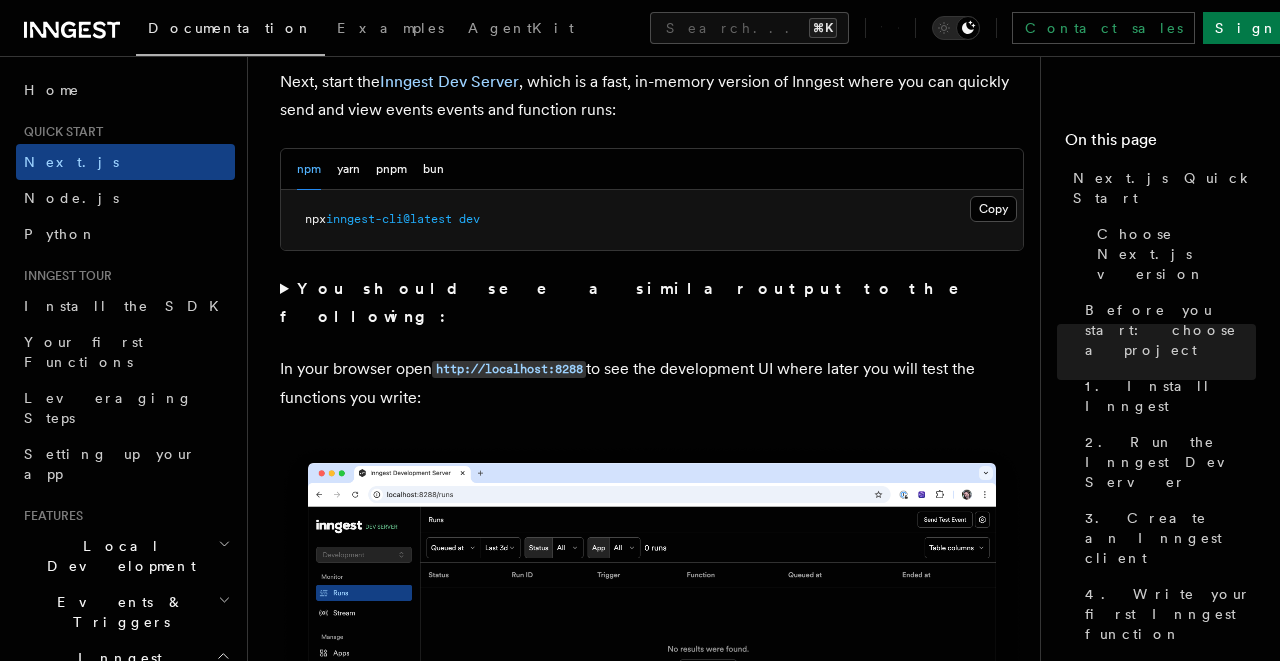 scroll, scrollTop: 1432, scrollLeft: 0, axis: vertical 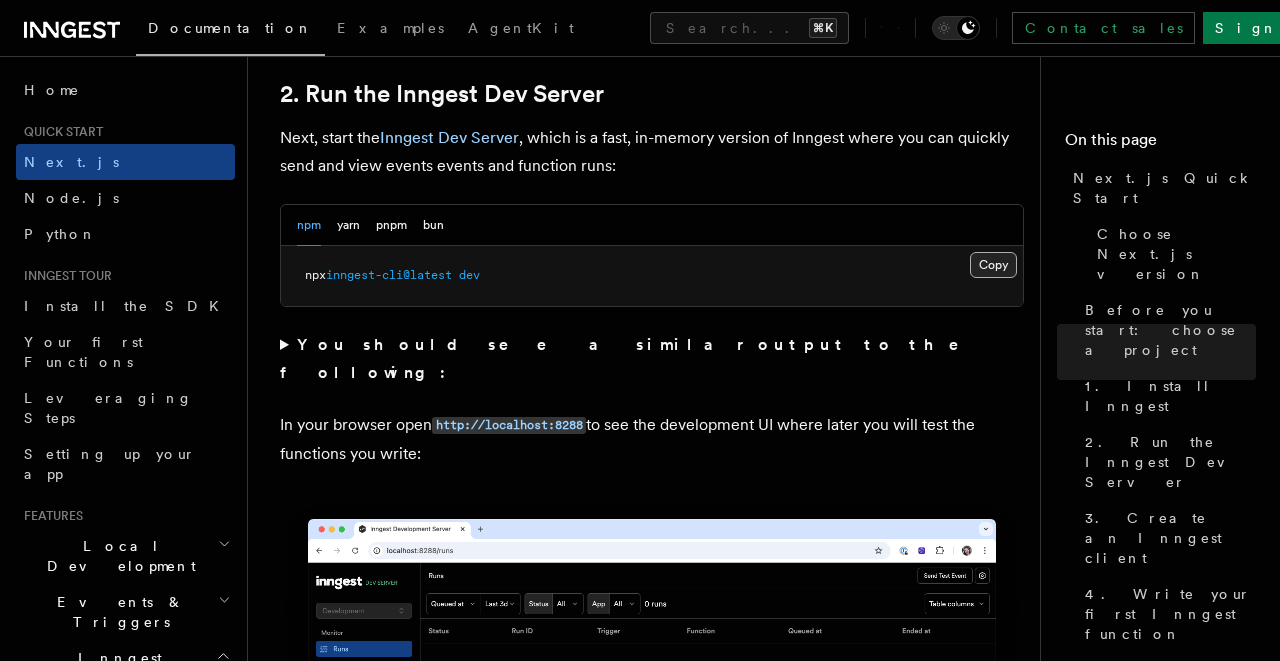 click on "Copy Copied" at bounding box center (993, 265) 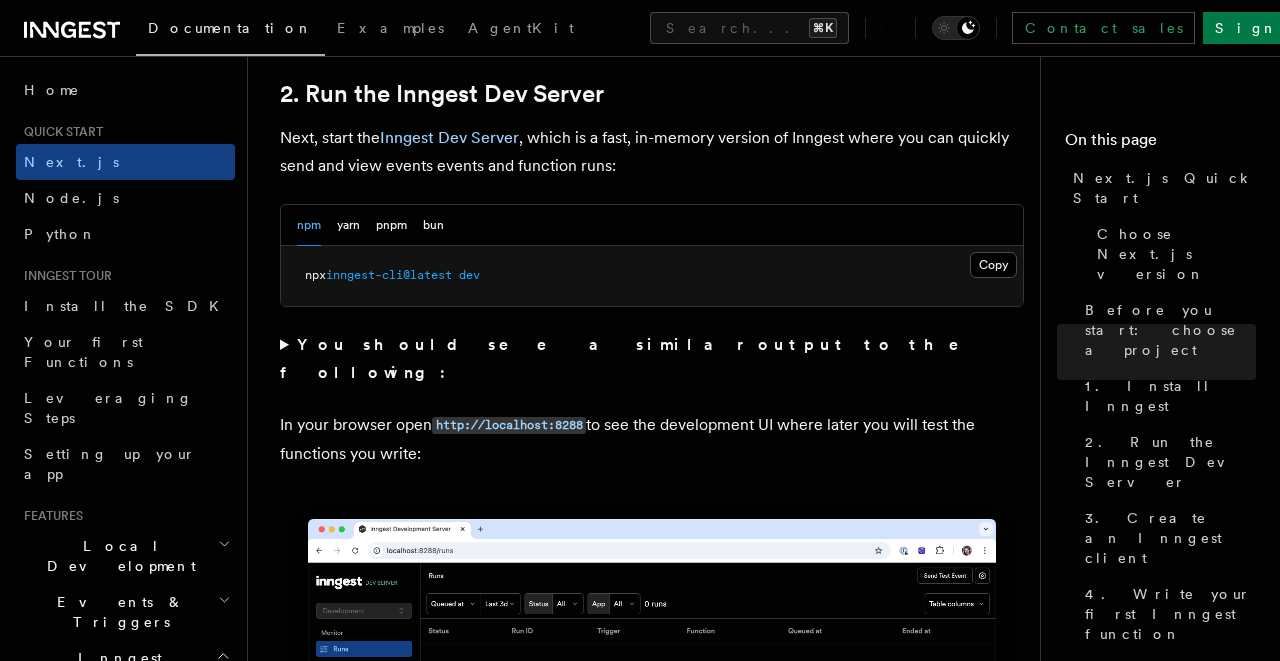 click on "npx  inngest-cli@latest   dev" at bounding box center [652, 276] 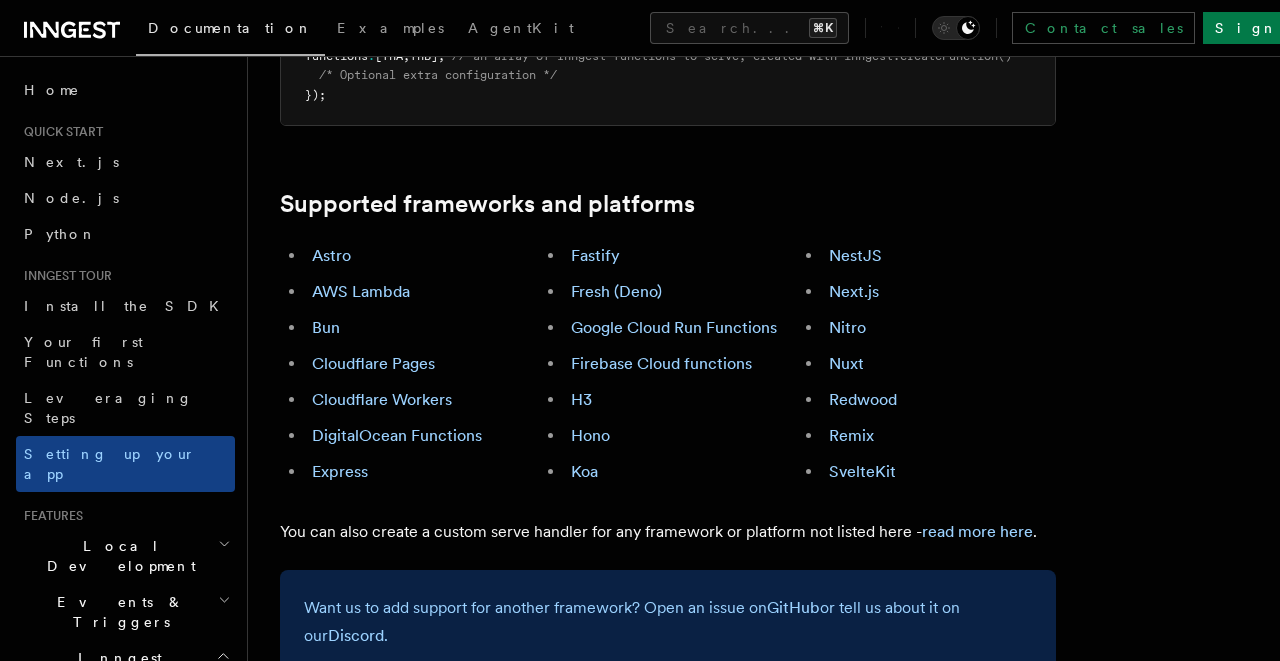 scroll, scrollTop: 1130, scrollLeft: 0, axis: vertical 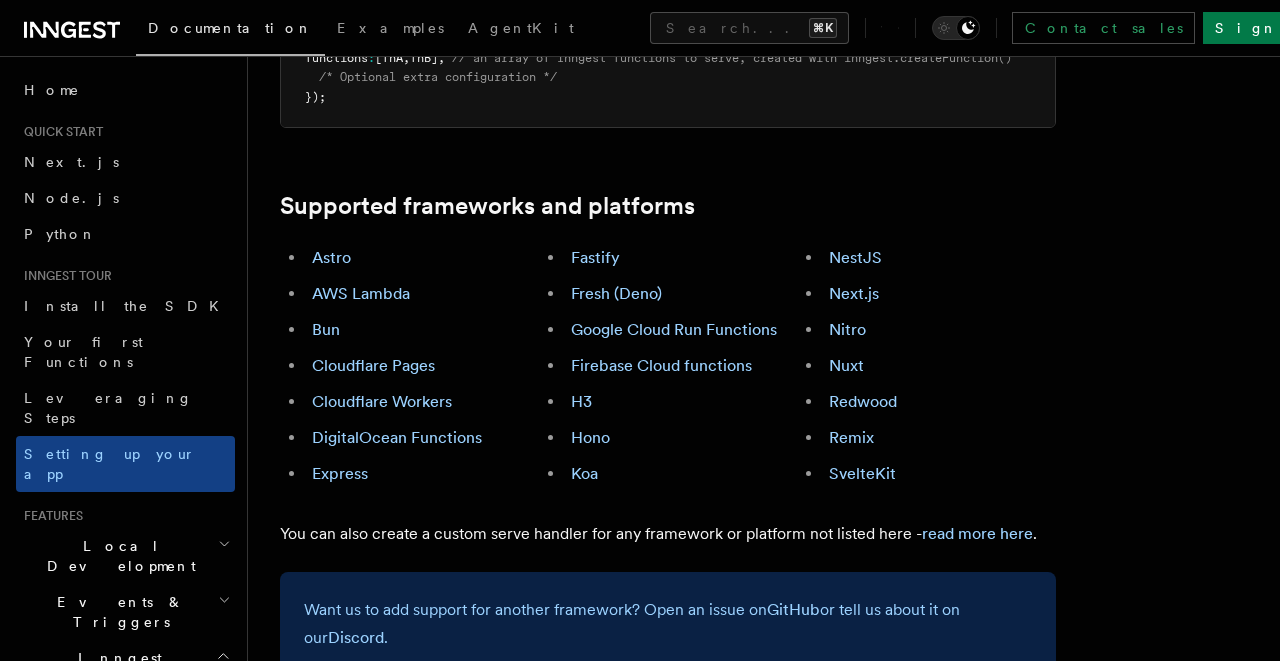 click on "Next.js" at bounding box center [854, 293] 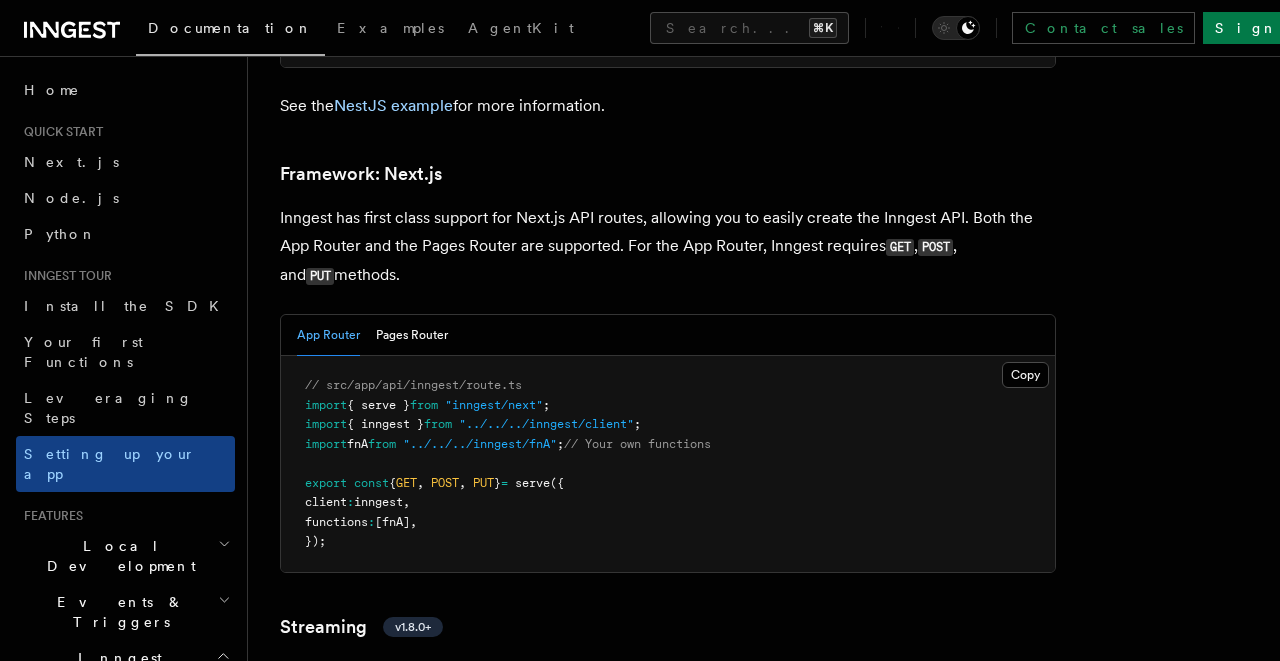 scroll, scrollTop: 12348, scrollLeft: 0, axis: vertical 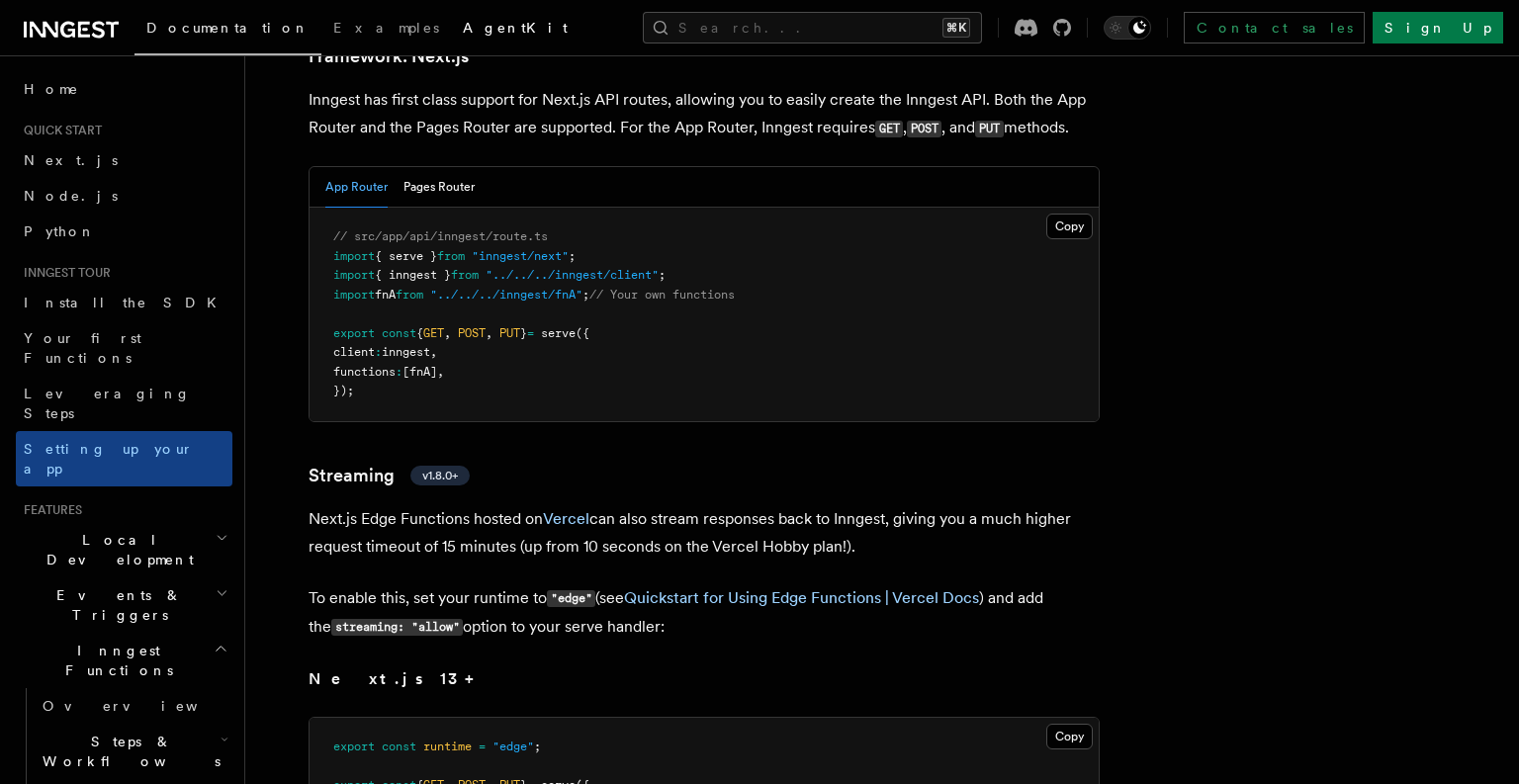 click on "AgentKit" at bounding box center [515, 28] 